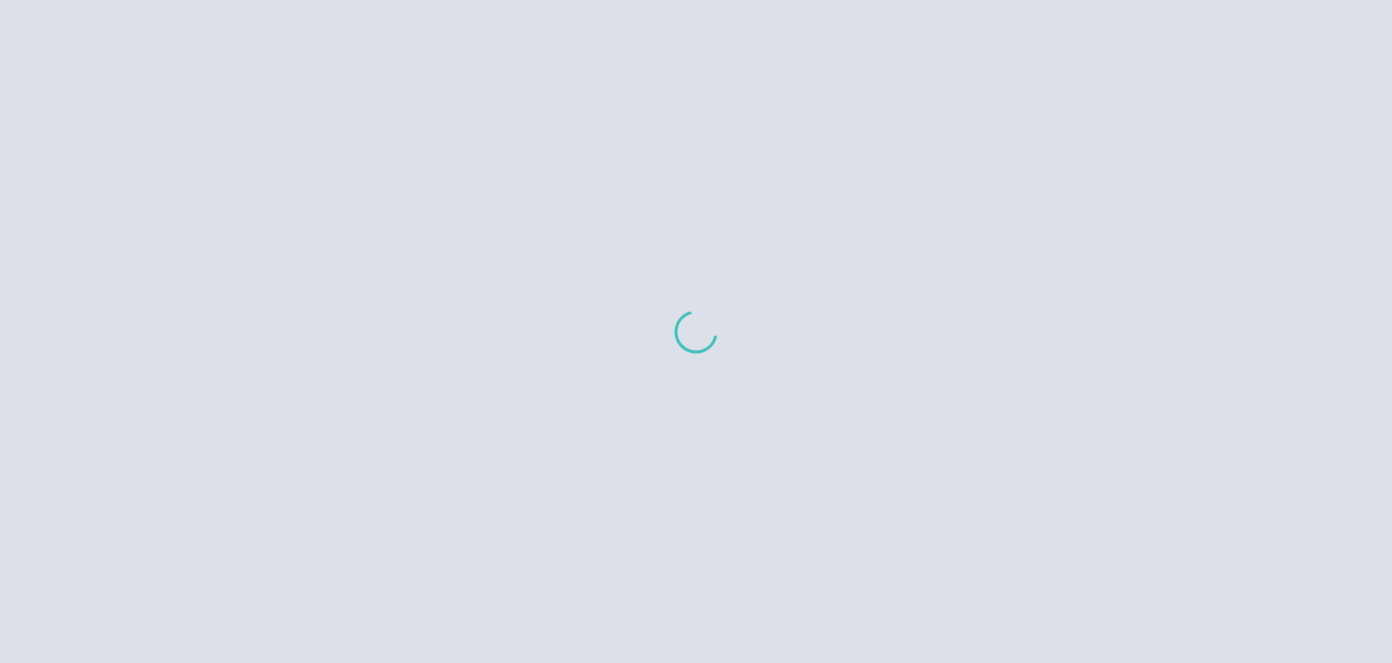 scroll, scrollTop: 0, scrollLeft: 0, axis: both 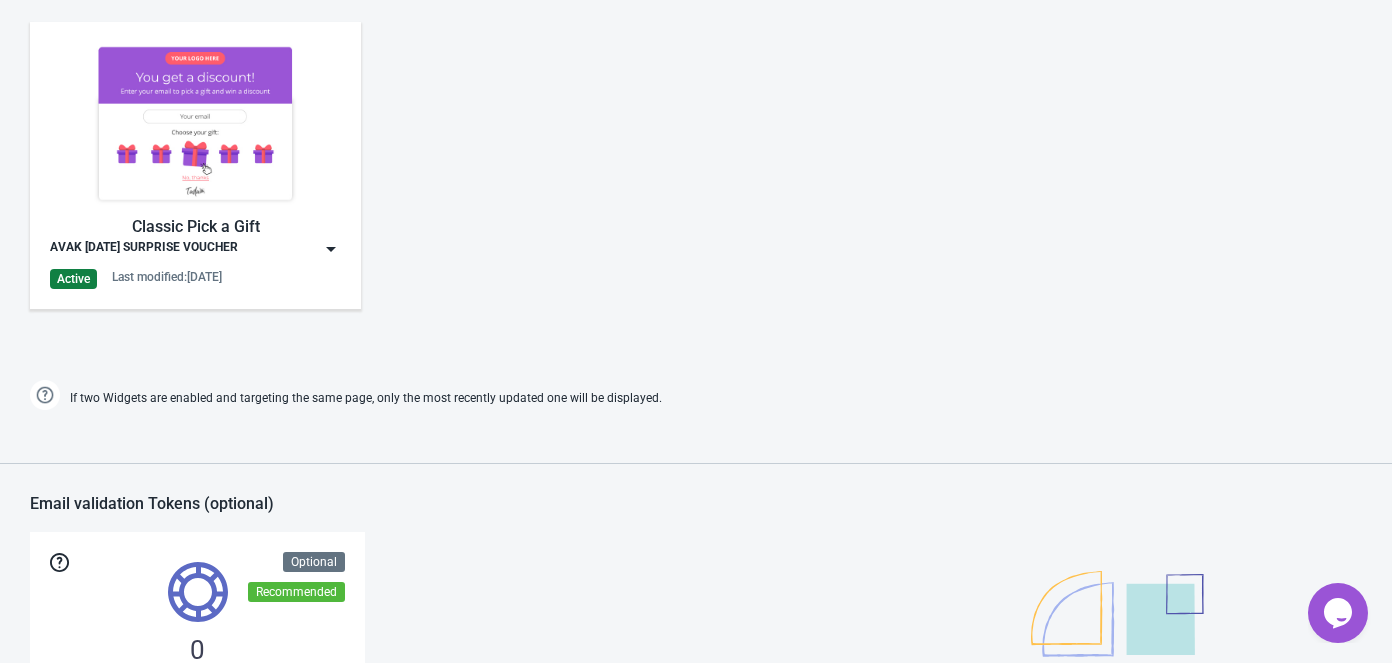 click at bounding box center (195, 123) 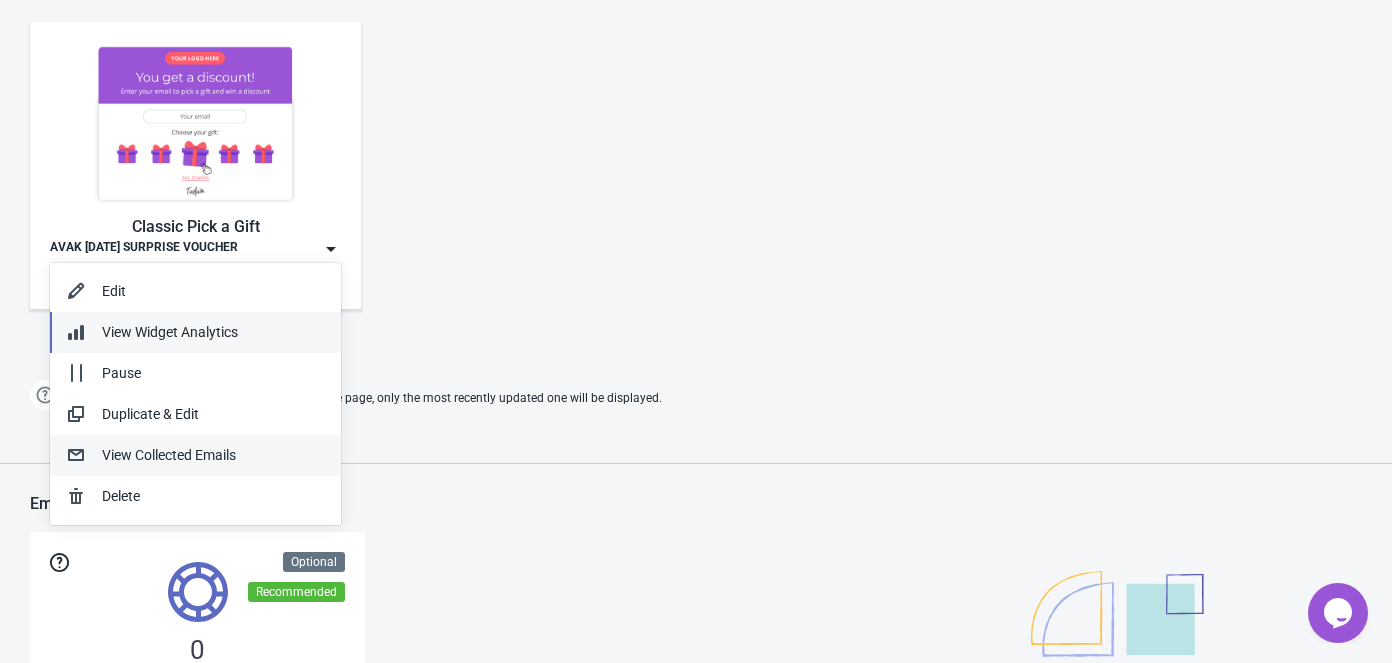 drag, startPoint x: 109, startPoint y: 330, endPoint x: 203, endPoint y: 460, distance: 160.42444 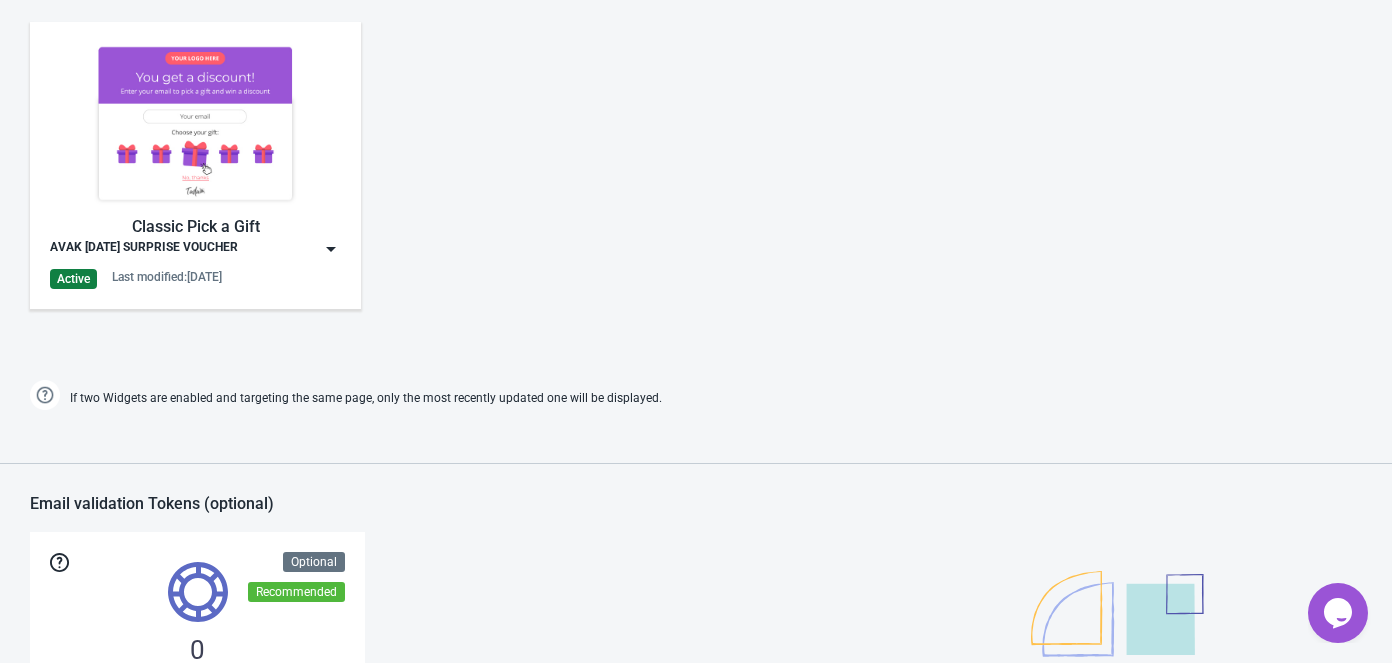 click at bounding box center (195, 123) 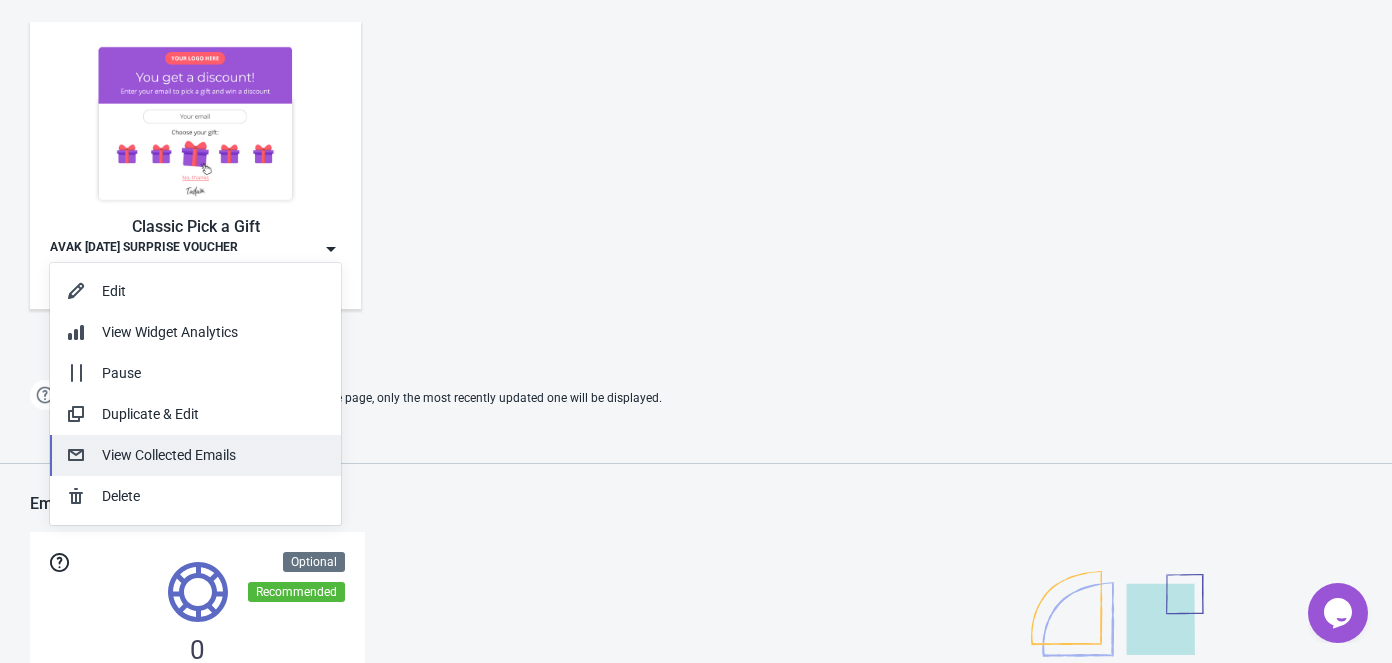click on "View Collected Emails" at bounding box center (213, 455) 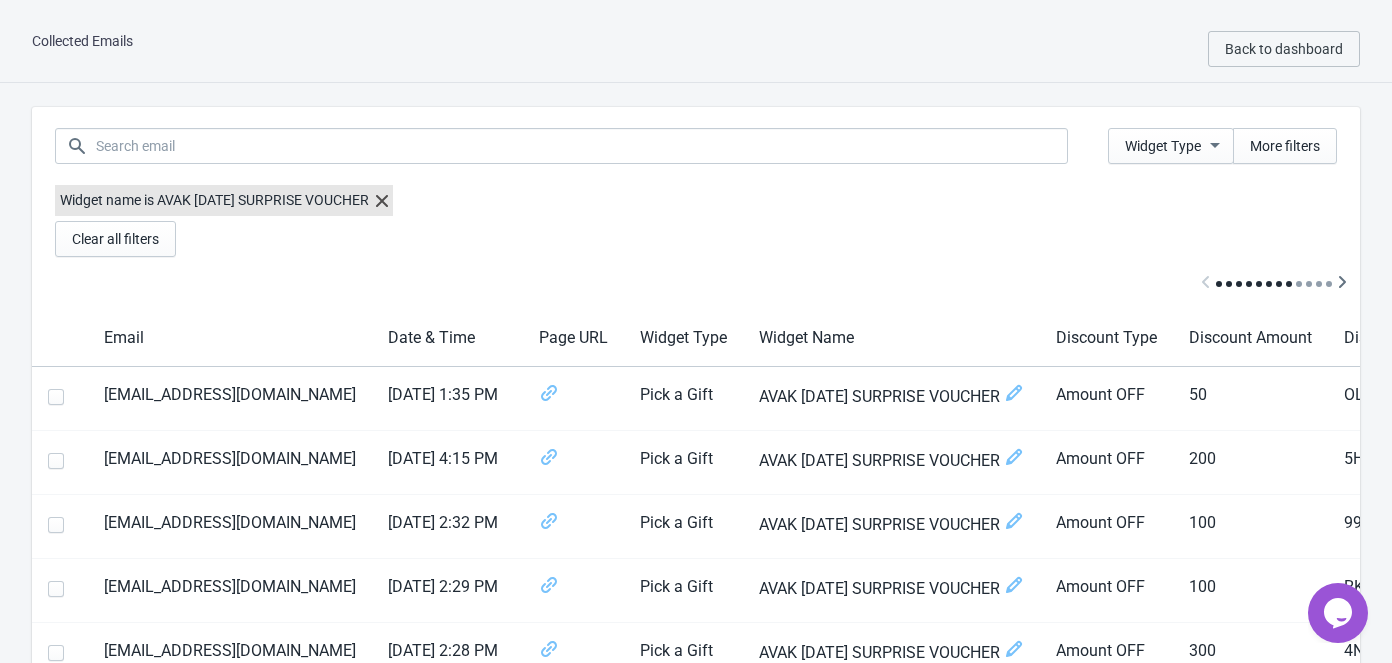 scroll, scrollTop: 0, scrollLeft: 0, axis: both 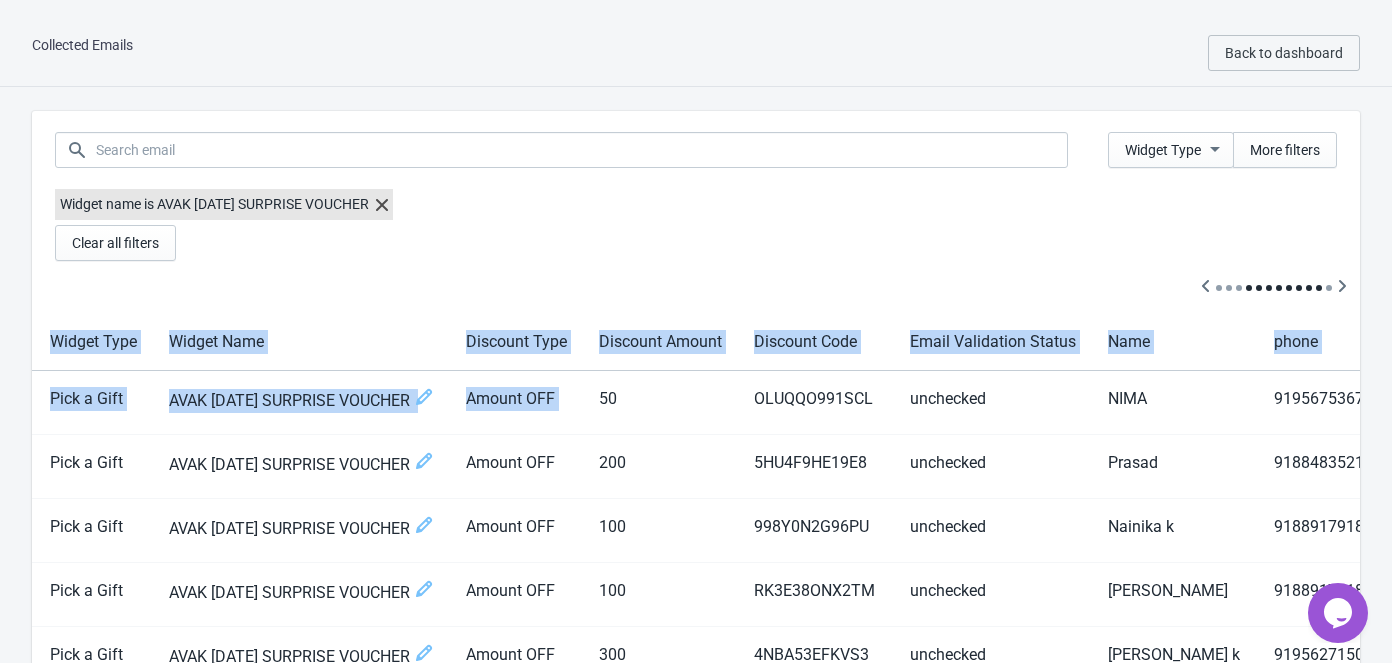 drag, startPoint x: 1208, startPoint y: 398, endPoint x: 1369, endPoint y: 405, distance: 161.1521 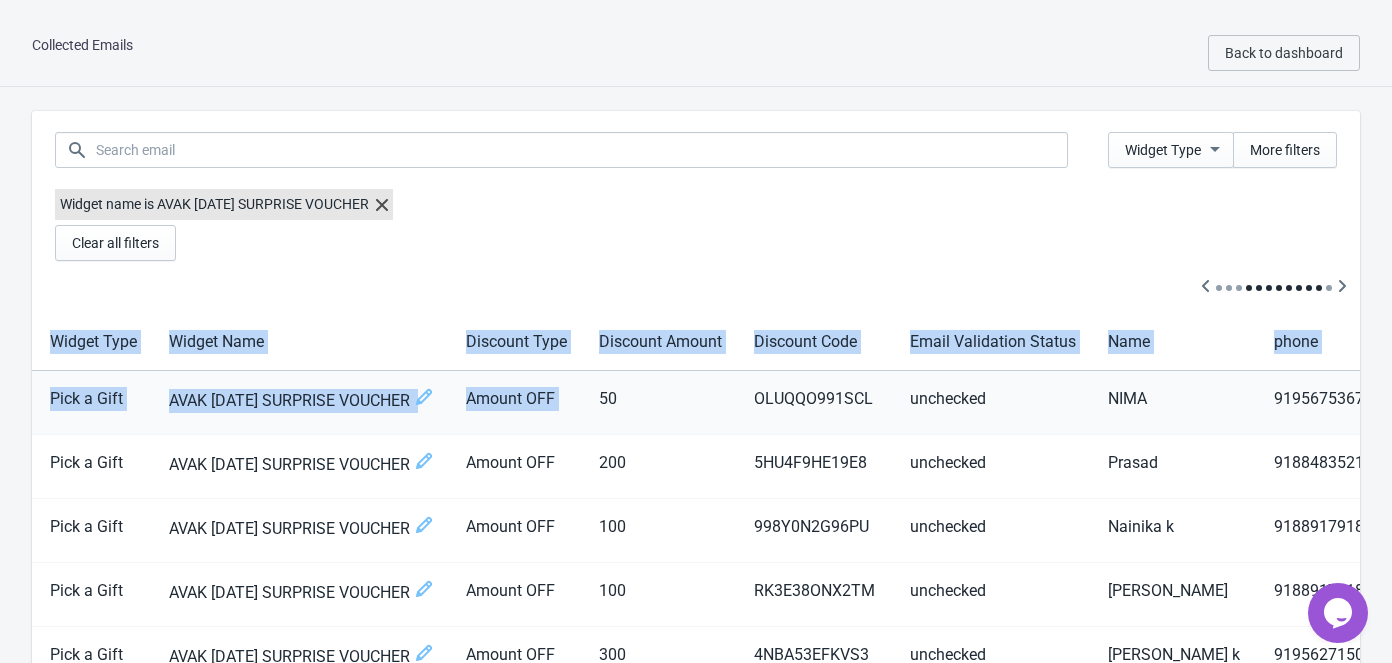 scroll, scrollTop: 0, scrollLeft: 641, axis: horizontal 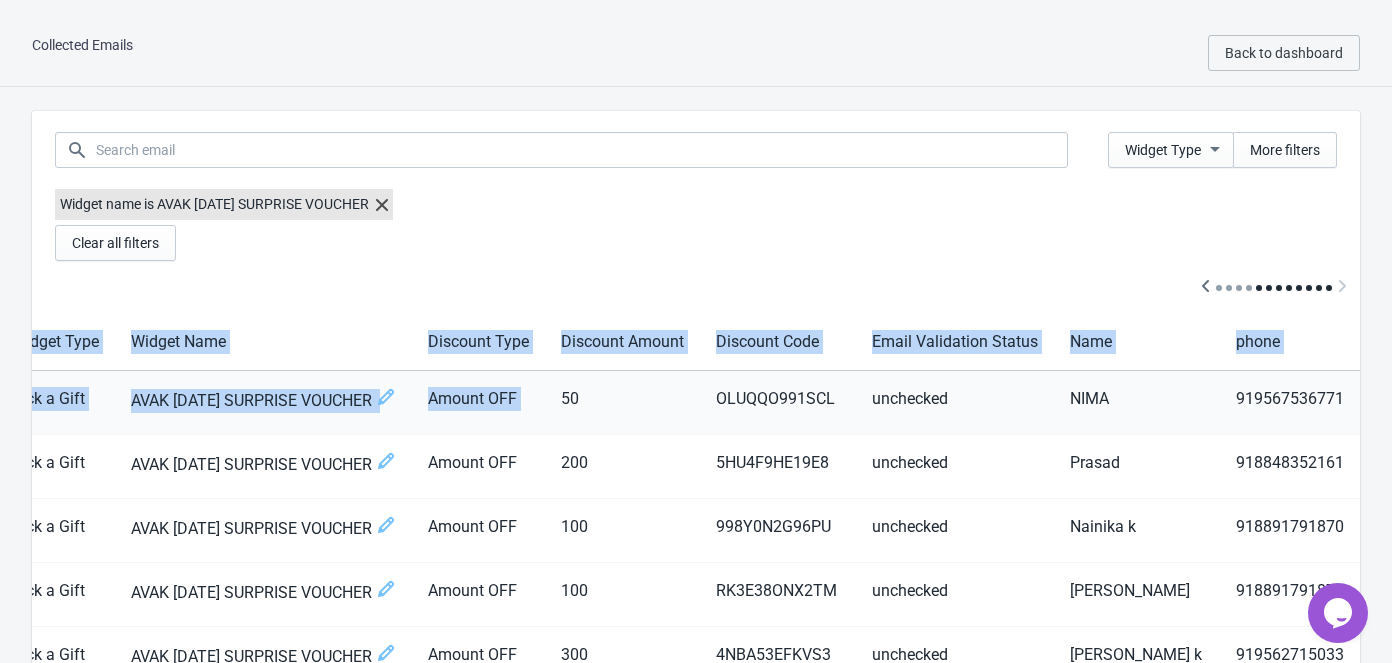click on "919567536771" at bounding box center (1290, 403) 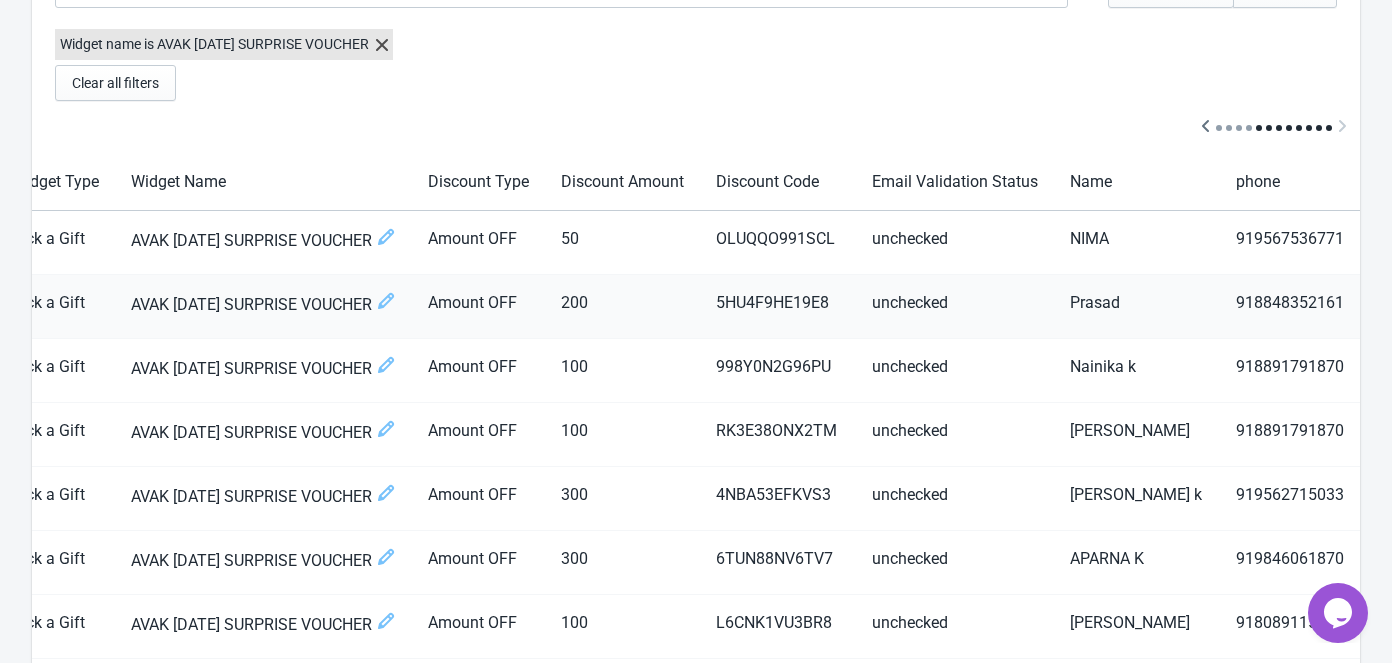 scroll, scrollTop: 181, scrollLeft: 0, axis: vertical 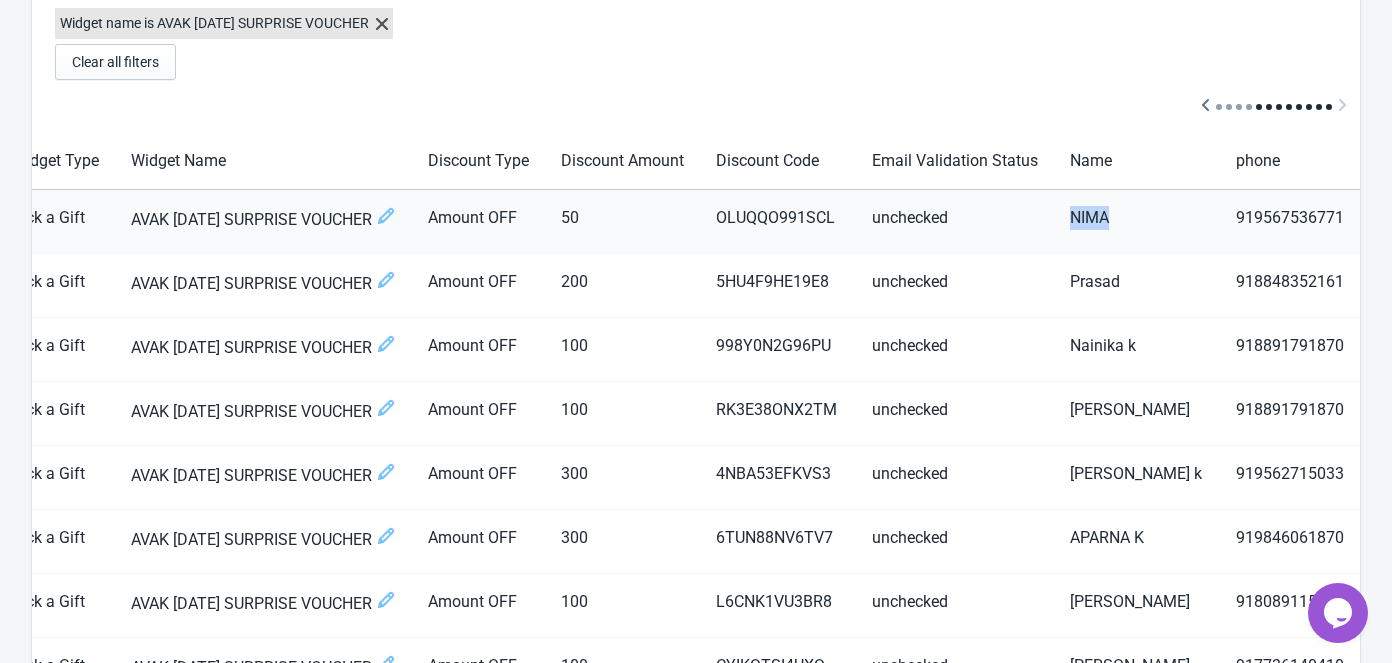 drag, startPoint x: 1070, startPoint y: 218, endPoint x: 1114, endPoint y: 215, distance: 44.102154 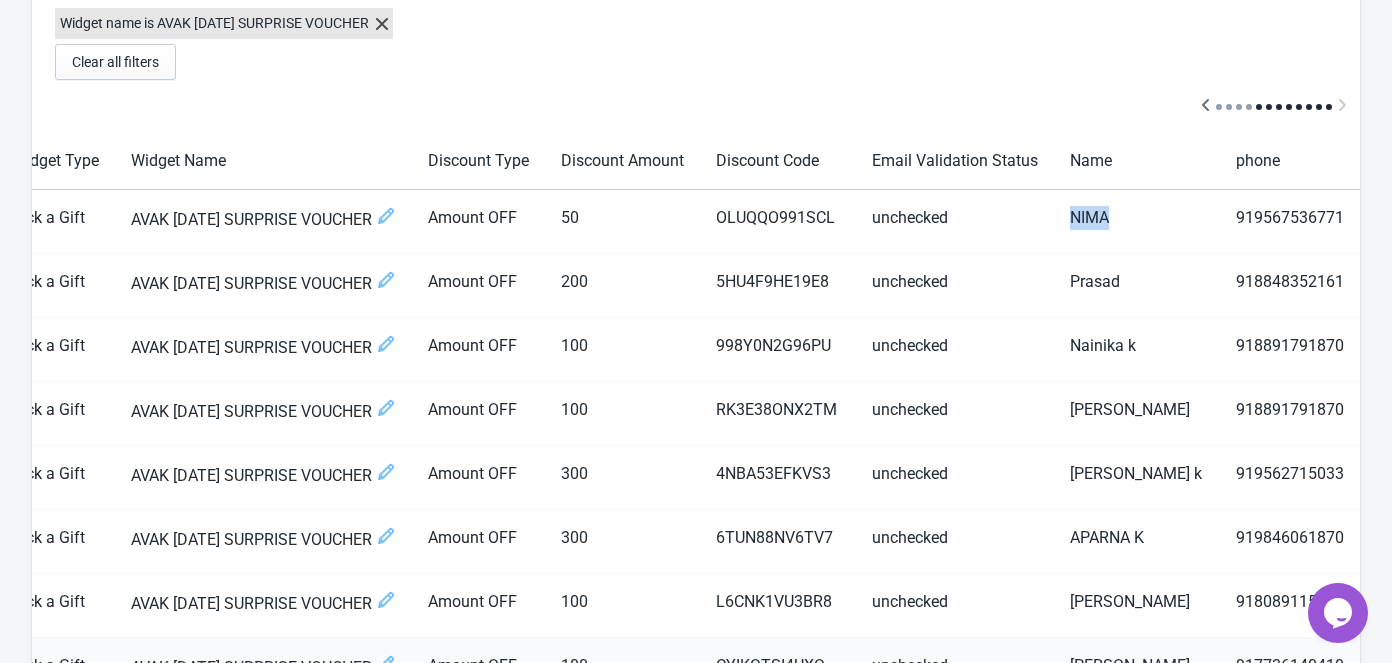 copy on "NIMA" 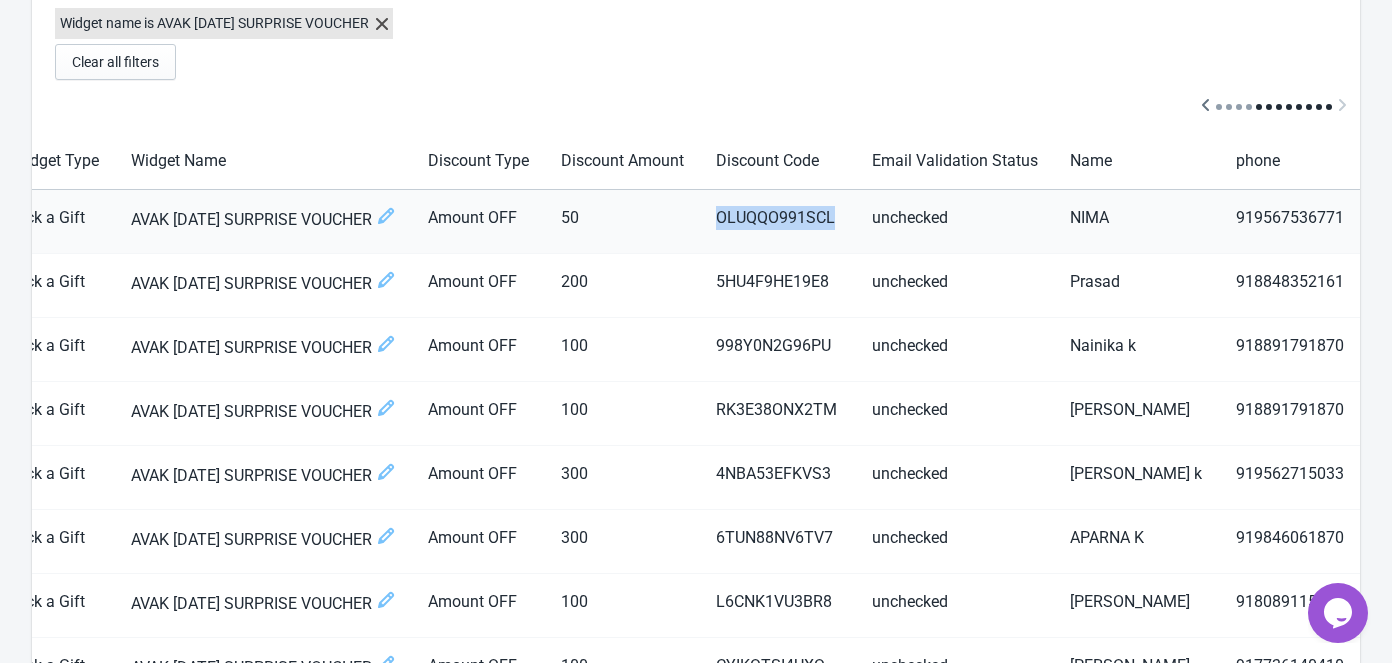 drag, startPoint x: 722, startPoint y: 212, endPoint x: 836, endPoint y: 215, distance: 114.03947 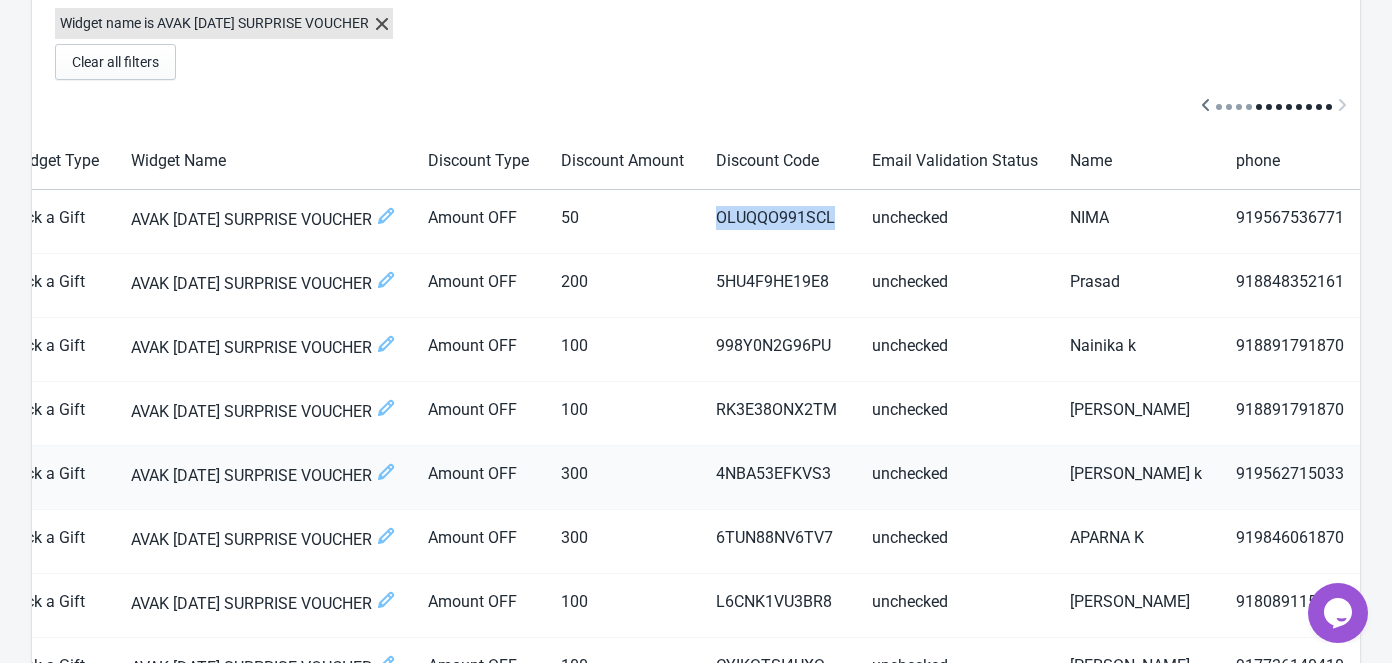 copy on "OLUQQO991SCL" 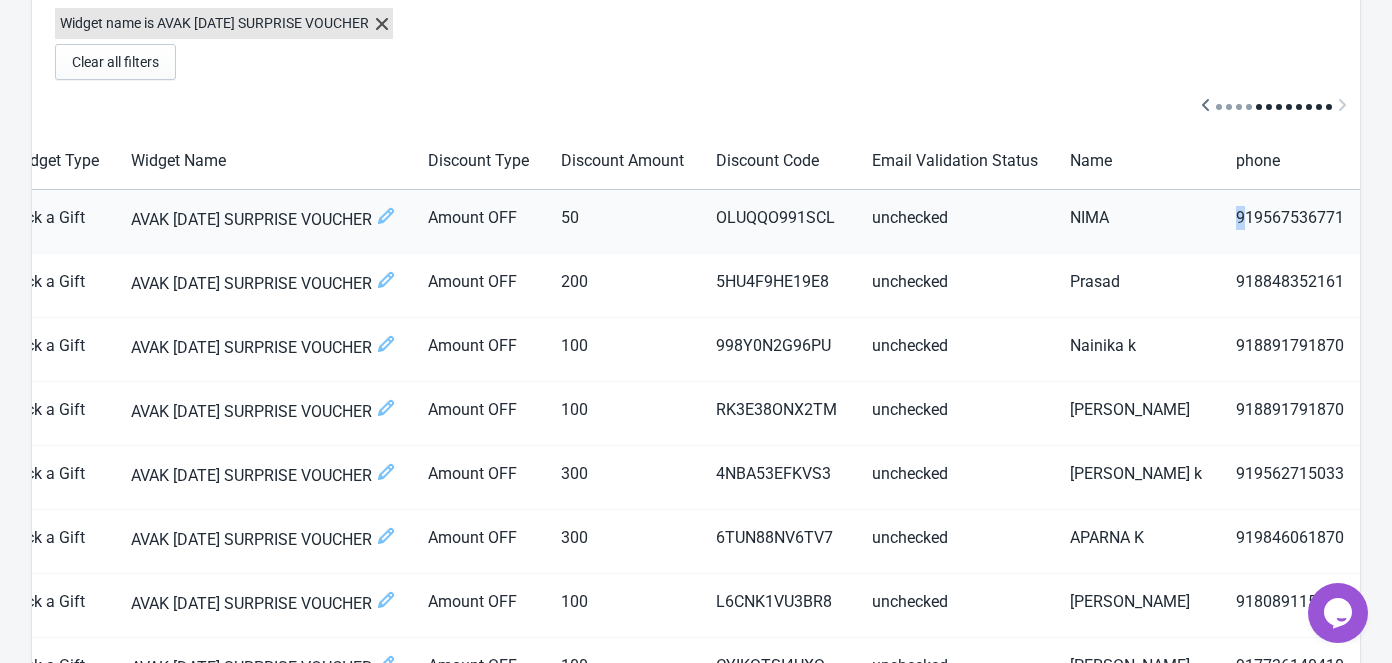click on "919567536771" at bounding box center [1290, 222] 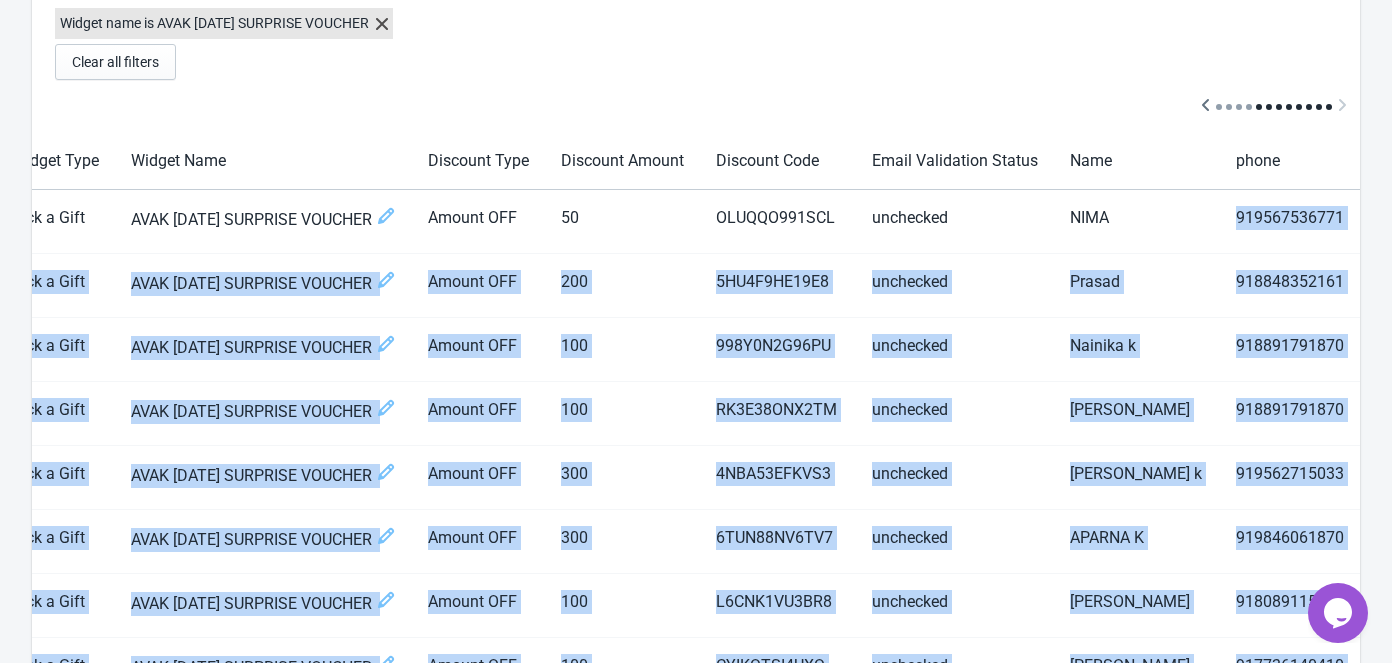 drag, startPoint x: 1238, startPoint y: 213, endPoint x: 1383, endPoint y: 215, distance: 145.0138 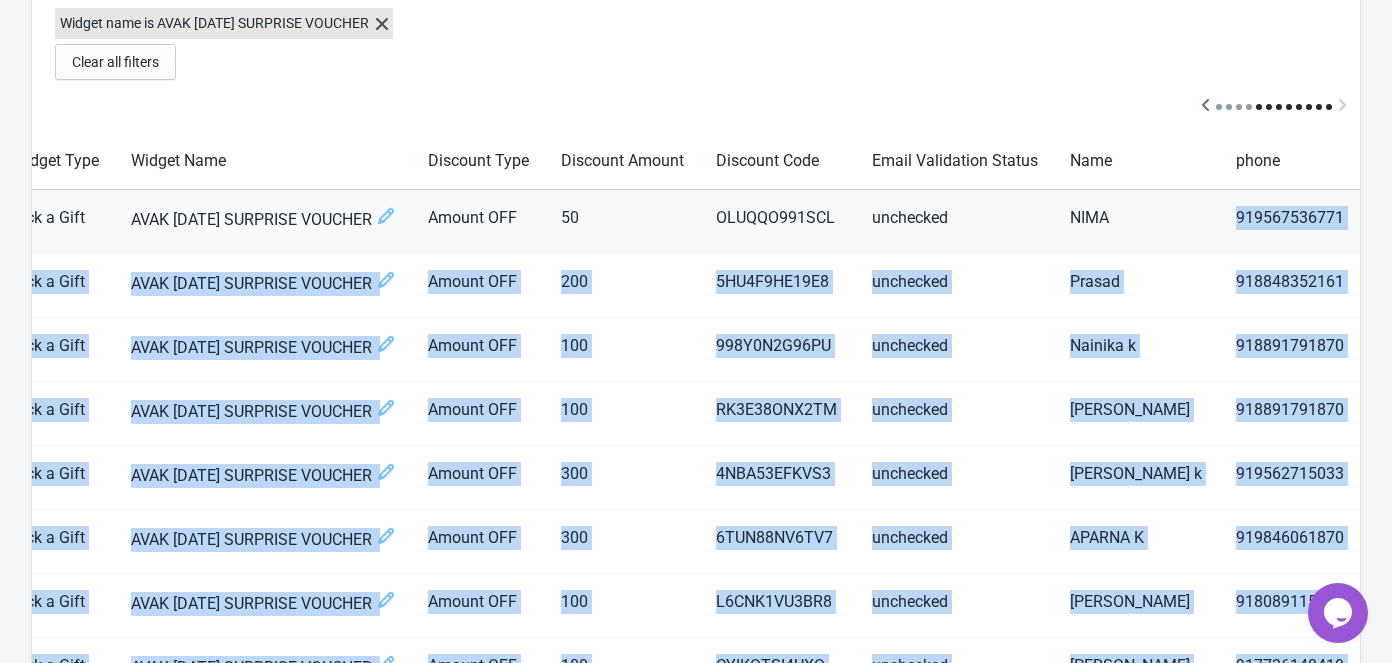 click on "919567536771" at bounding box center [1290, 222] 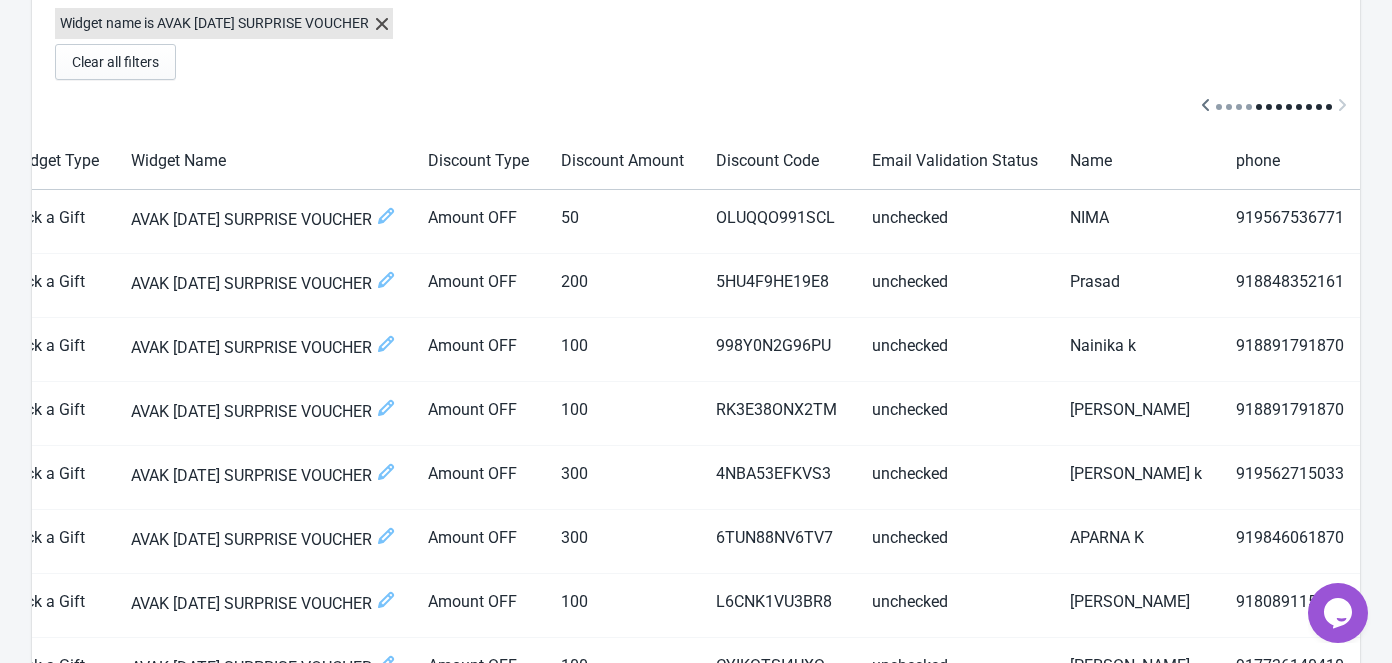 drag, startPoint x: 1240, startPoint y: 218, endPoint x: 1397, endPoint y: 208, distance: 157.31815 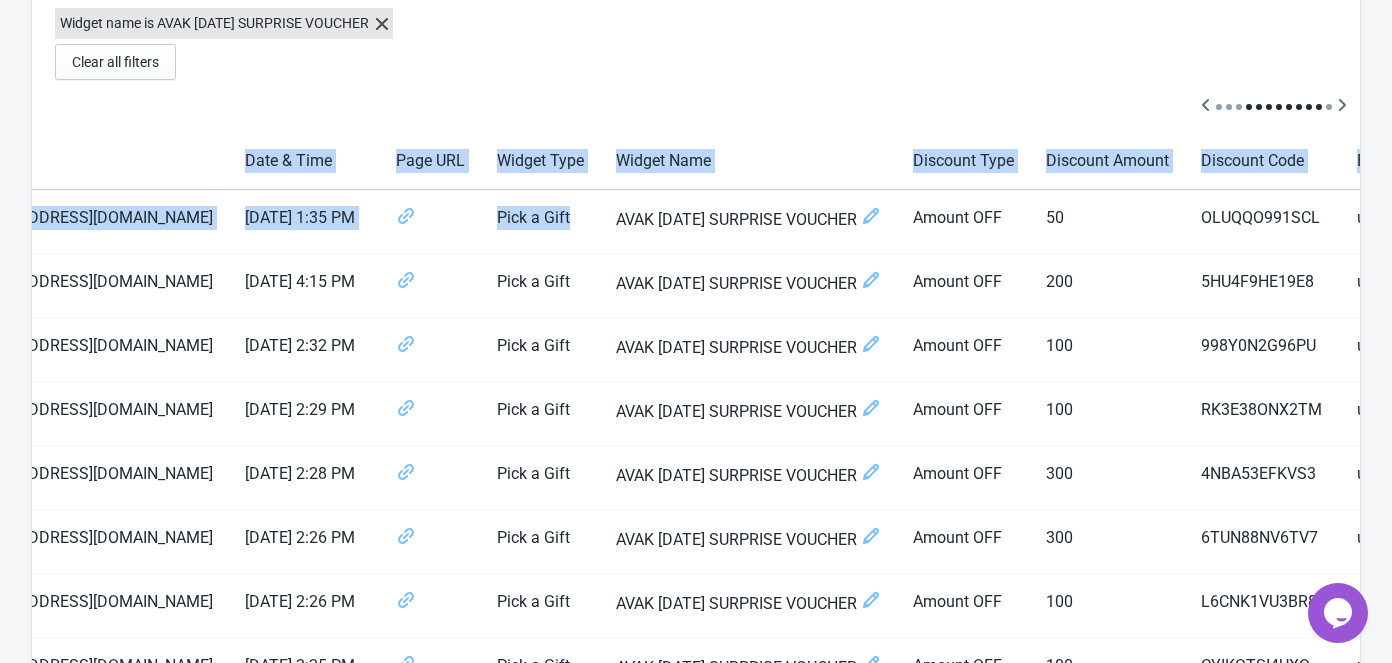 scroll, scrollTop: 0, scrollLeft: 0, axis: both 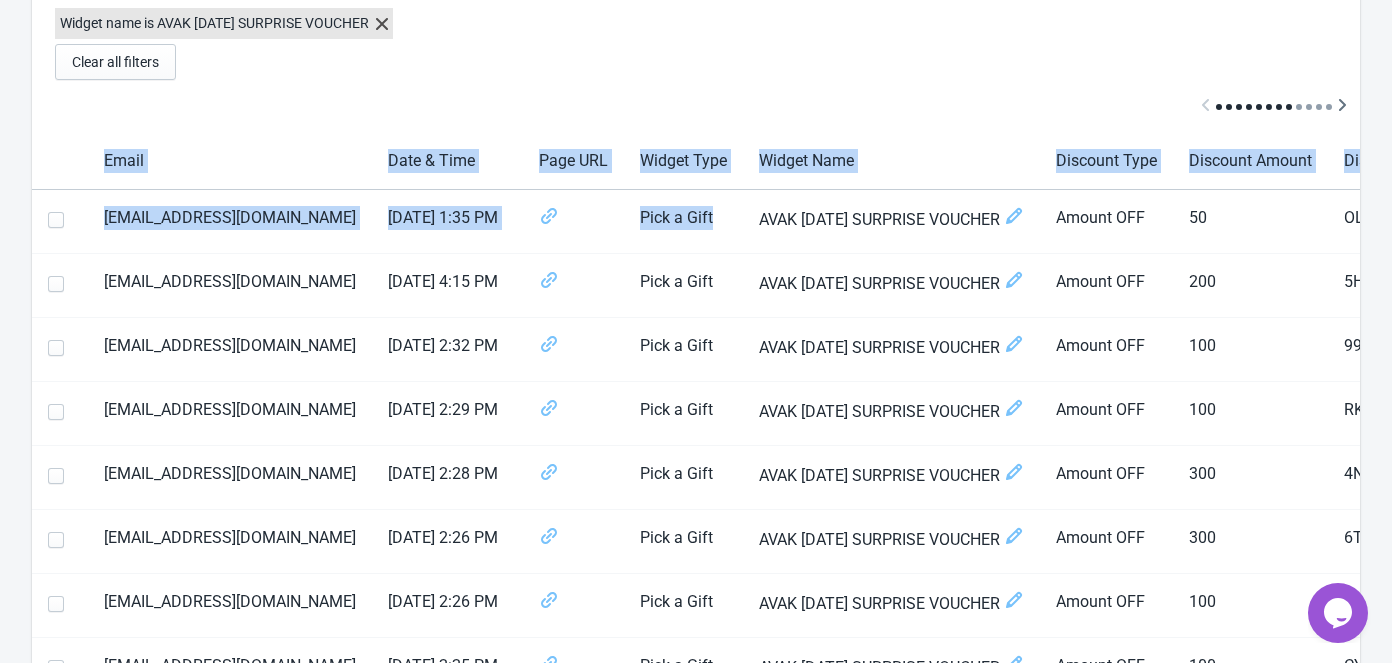 drag, startPoint x: 60, startPoint y: 217, endPoint x: -46, endPoint y: 231, distance: 106.92053 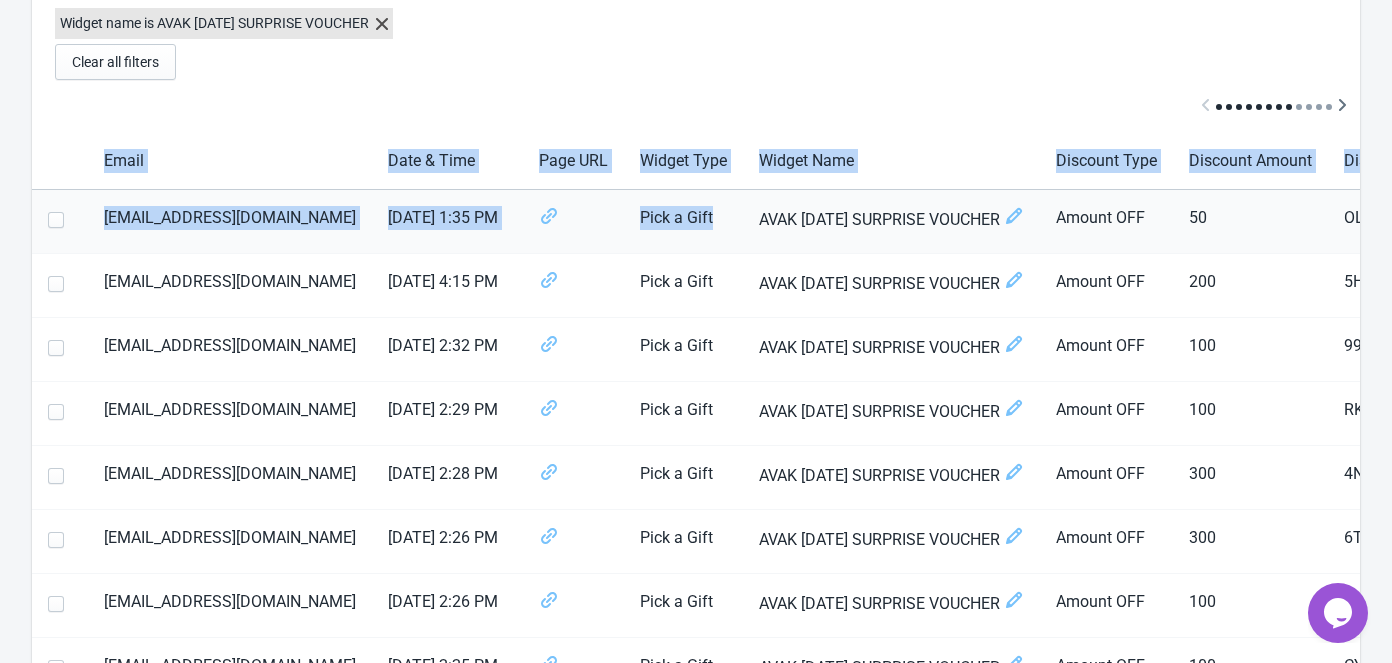 click on "[EMAIL_ADDRESS][DOMAIN_NAME]" at bounding box center [230, 222] 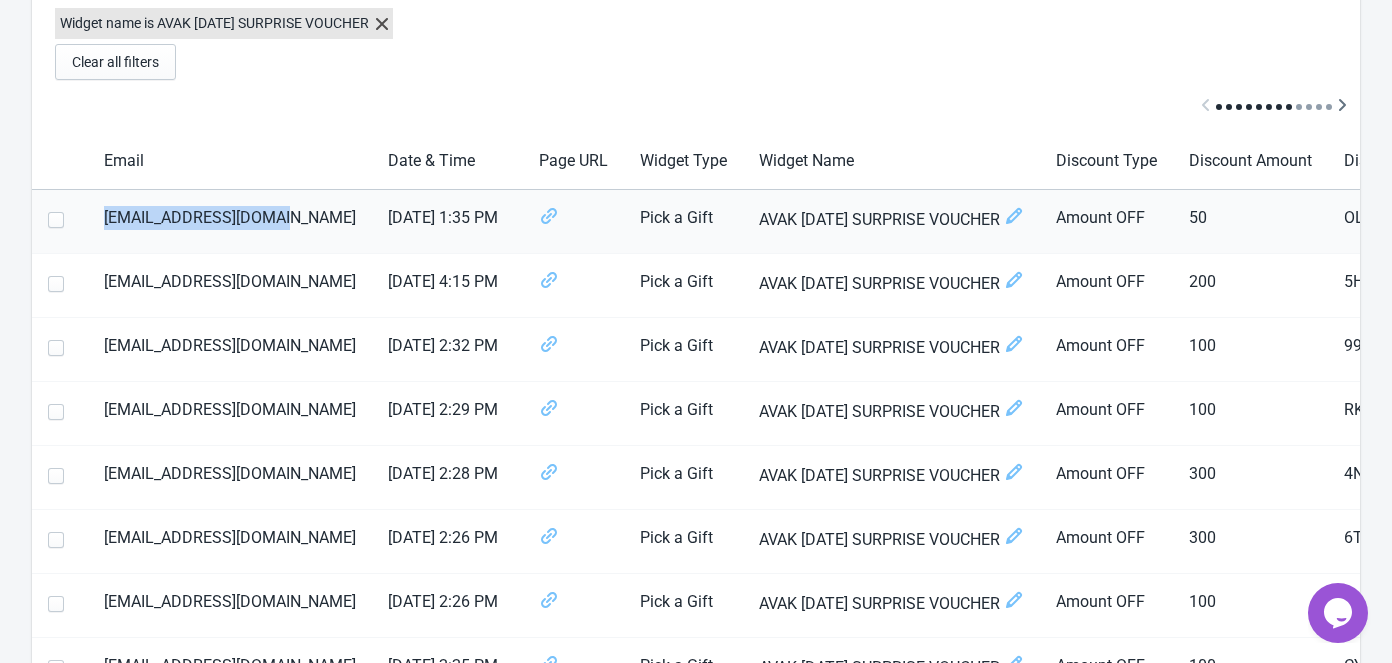 drag, startPoint x: 107, startPoint y: 218, endPoint x: 300, endPoint y: 220, distance: 193.01036 